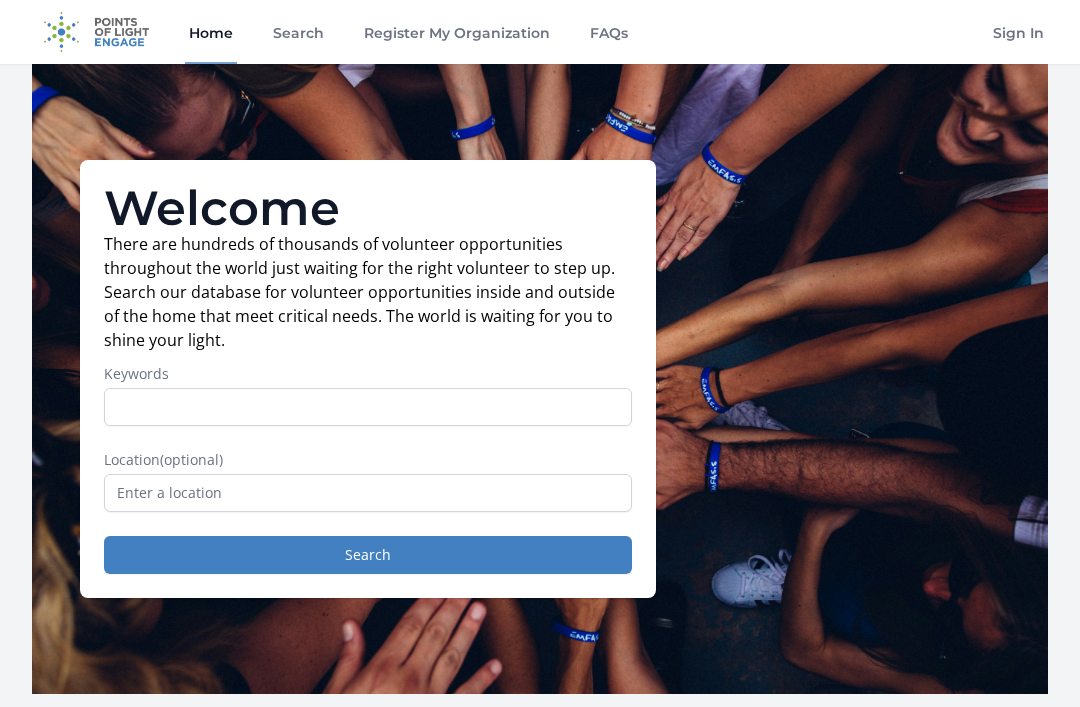 scroll, scrollTop: 0, scrollLeft: 0, axis: both 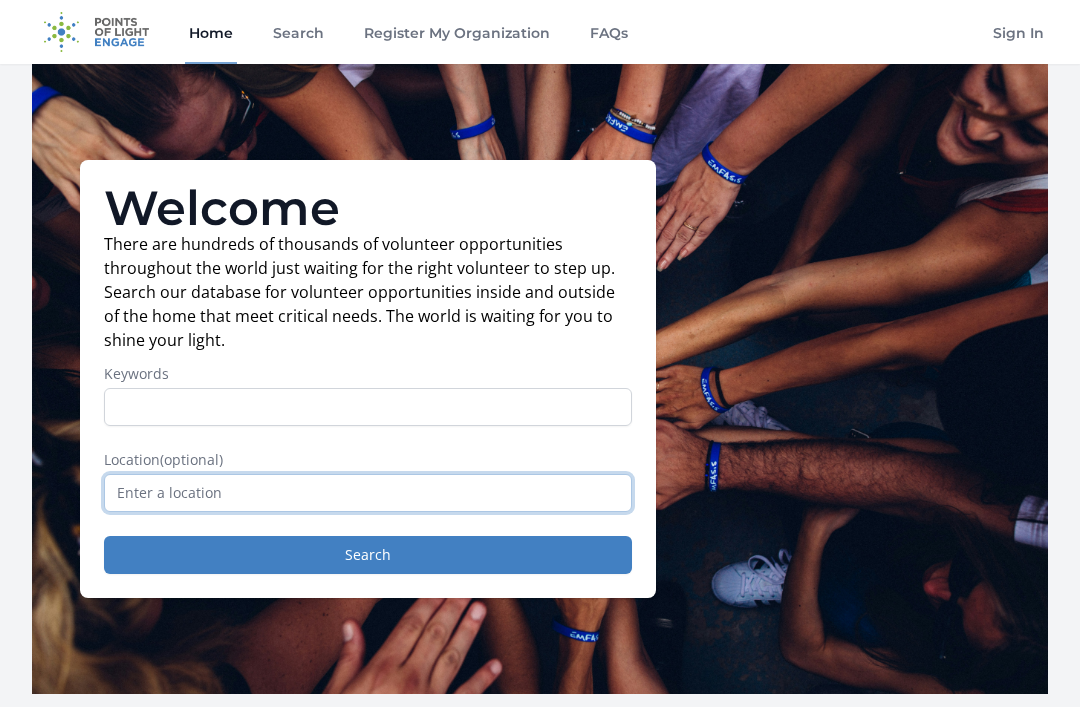 click at bounding box center (368, 493) 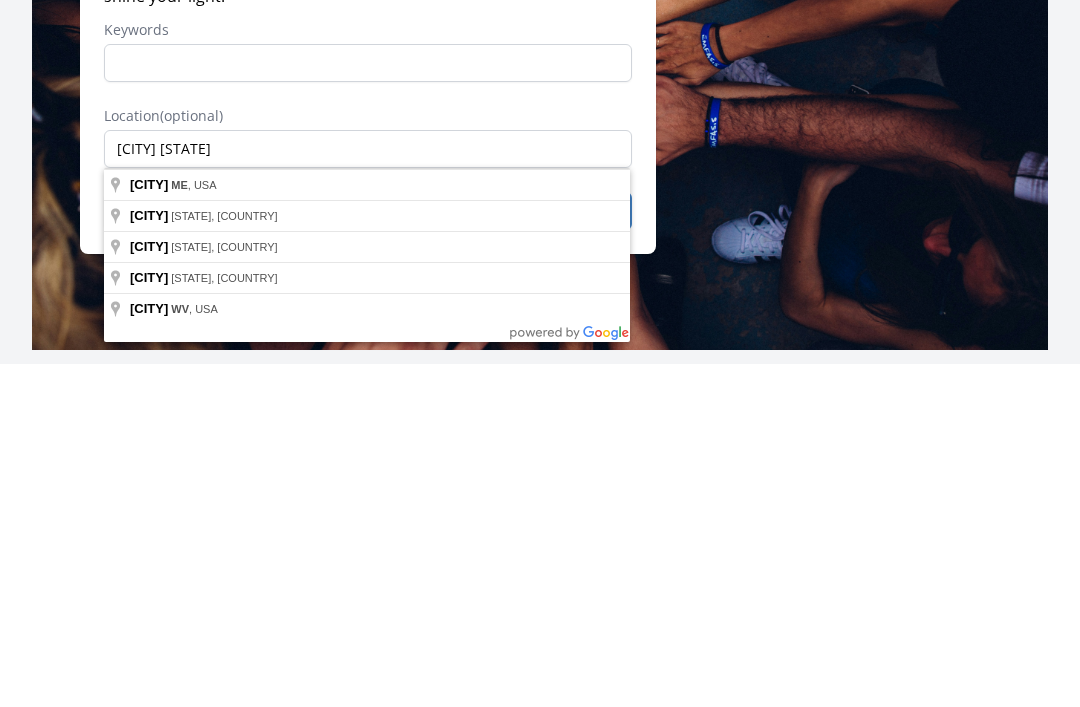 type on "[CITY], [STATE], [COUNTRY]" 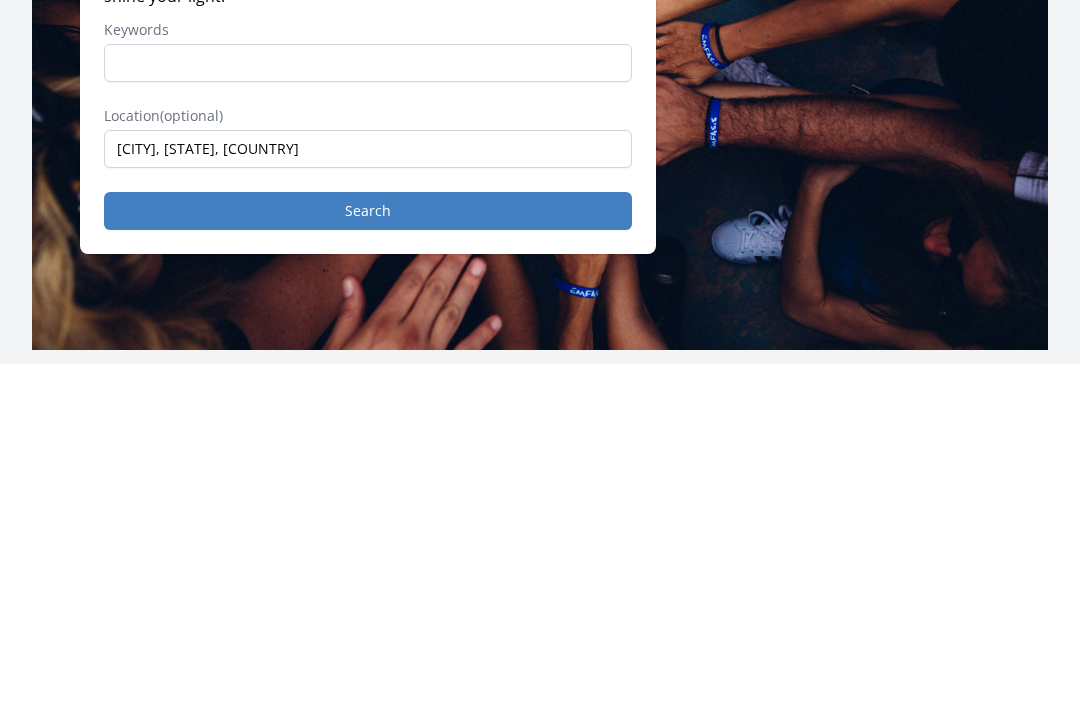 scroll, scrollTop: 344, scrollLeft: 0, axis: vertical 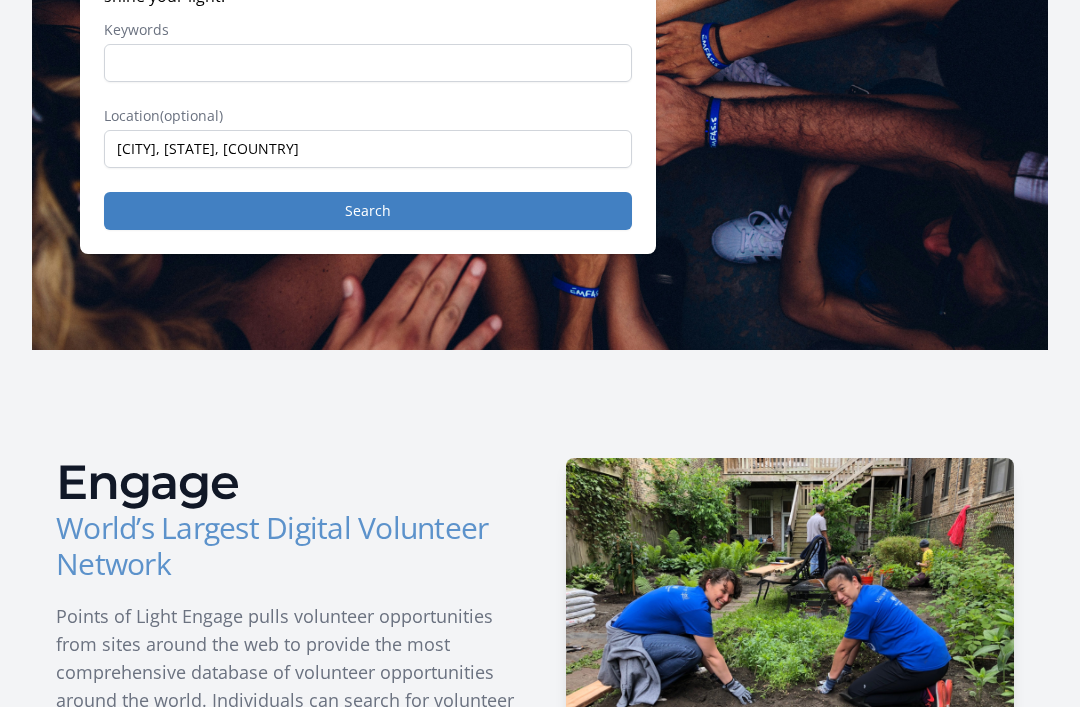 click on "Search" at bounding box center [368, 211] 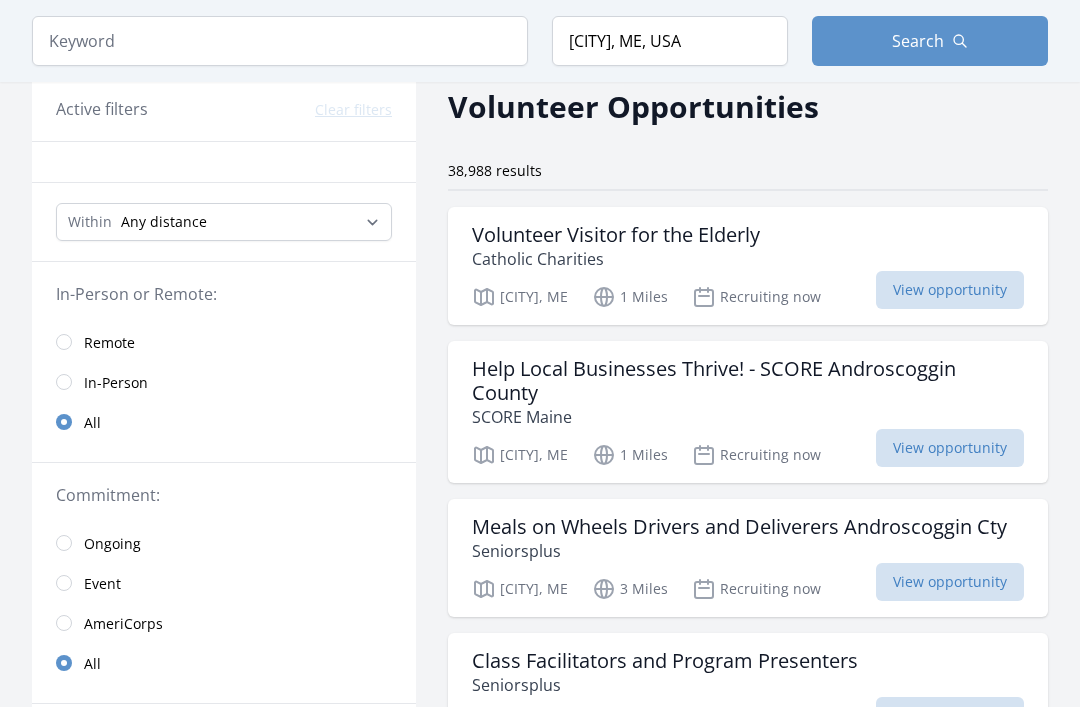 scroll, scrollTop: 90, scrollLeft: 0, axis: vertical 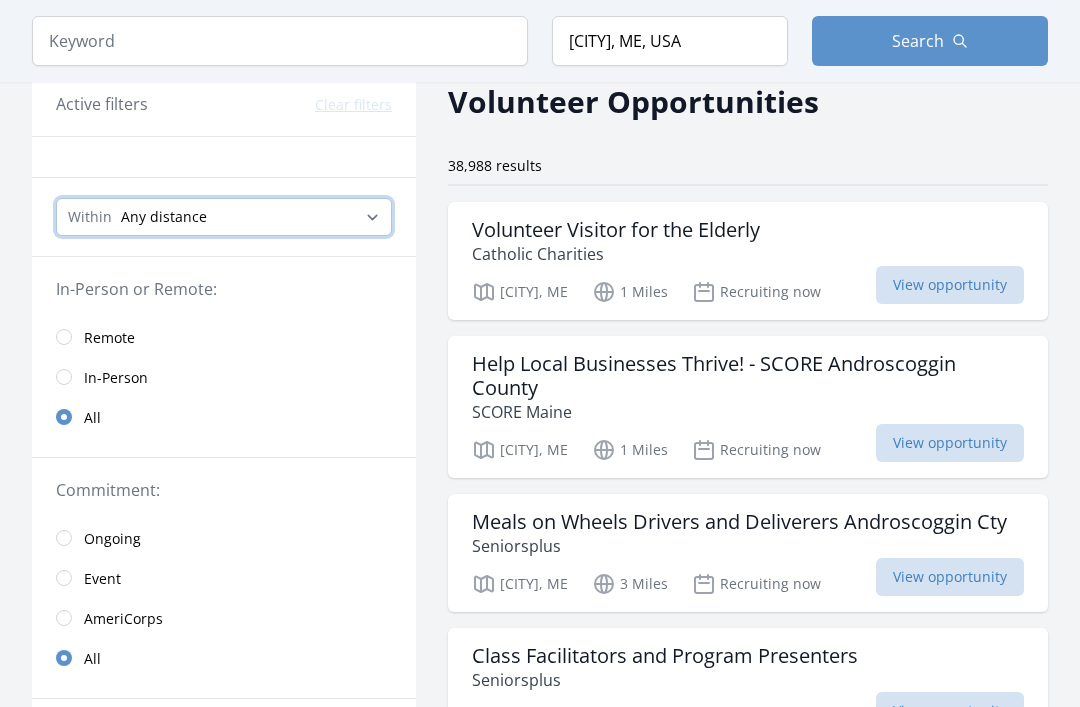click on "Any distance , 5 Miles , 20 Miles , 50 Miles , 100 Miles" at bounding box center (224, 218) 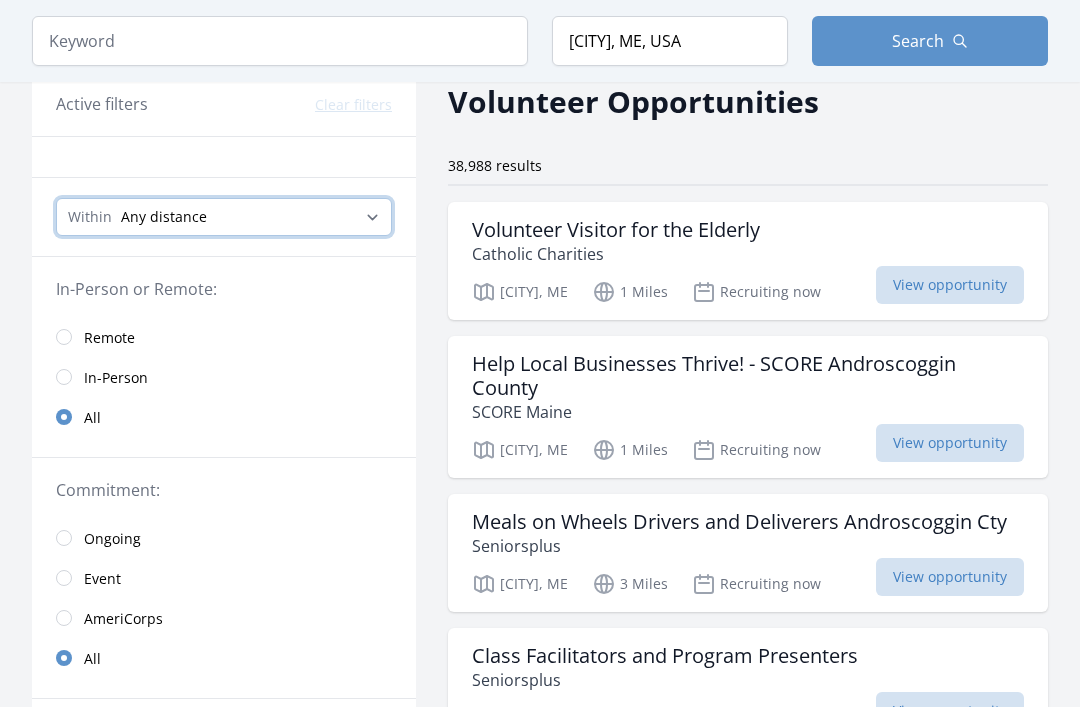select on "80467" 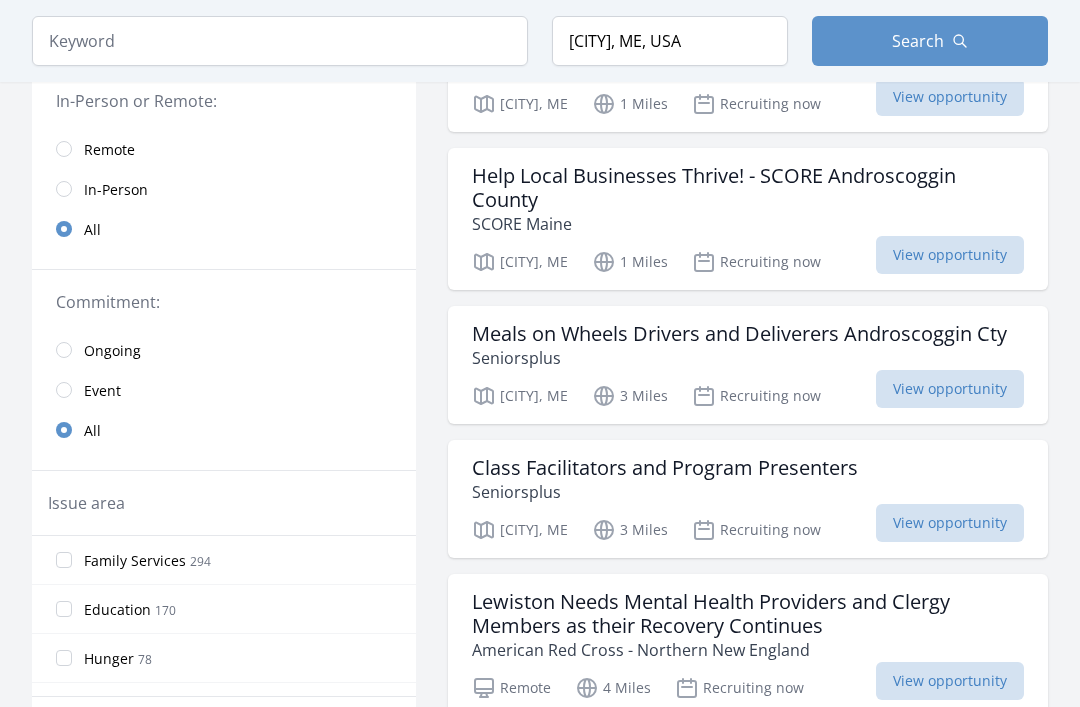 scroll, scrollTop: 285, scrollLeft: 0, axis: vertical 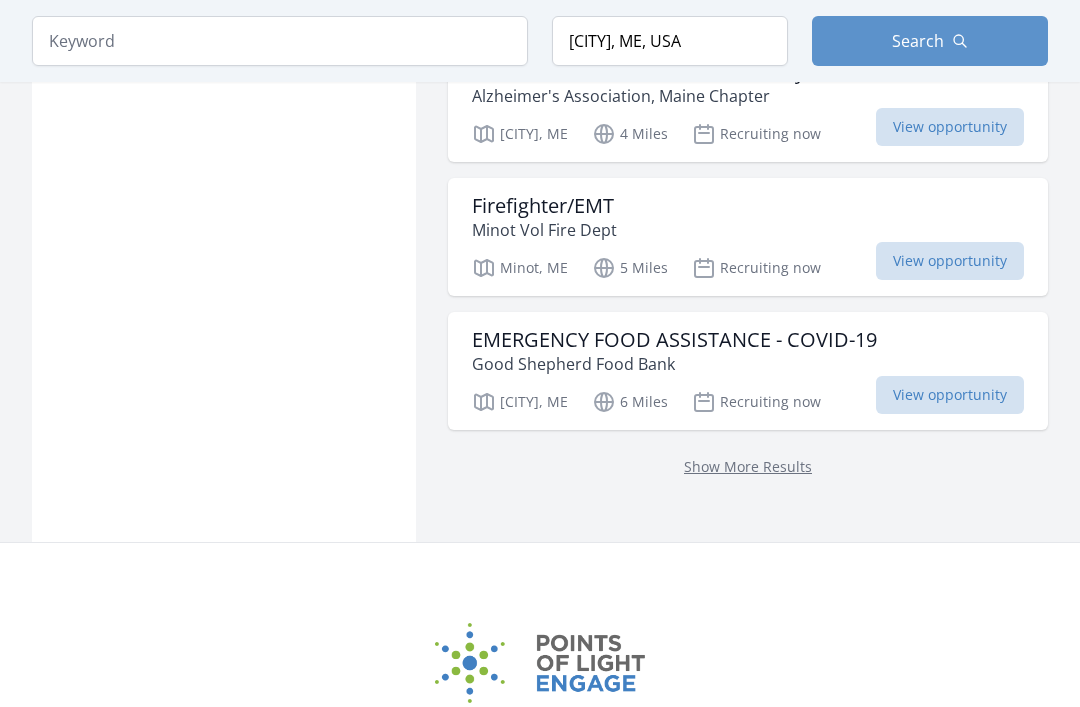 click on "Show More Results" at bounding box center [748, 466] 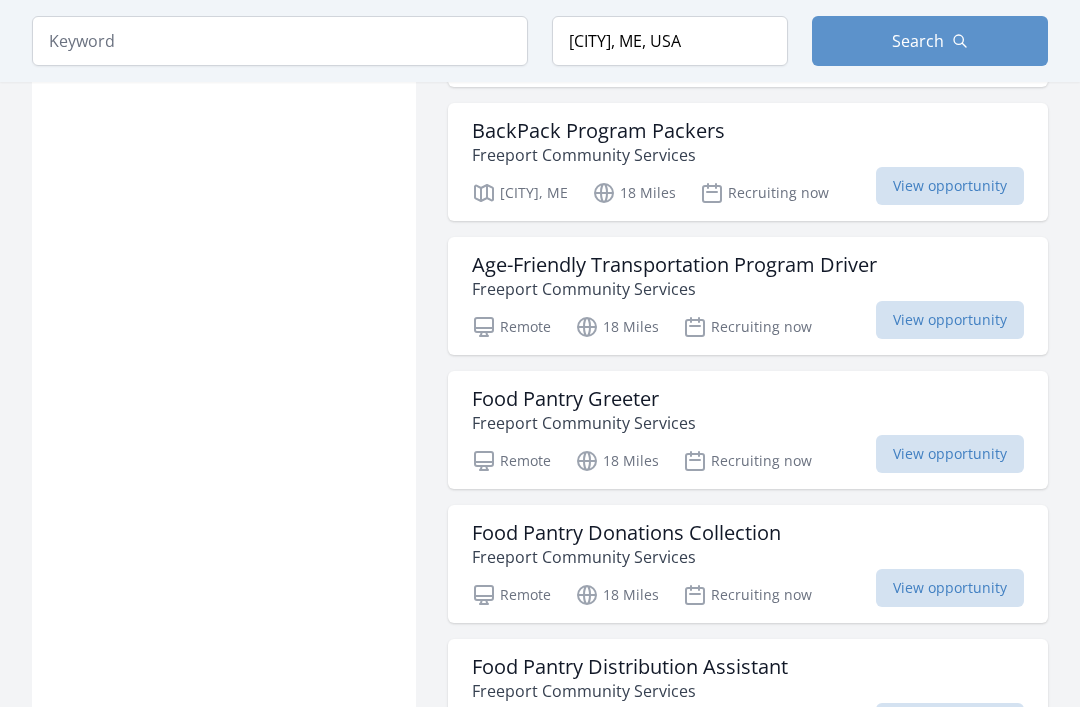 scroll, scrollTop: 4671, scrollLeft: 0, axis: vertical 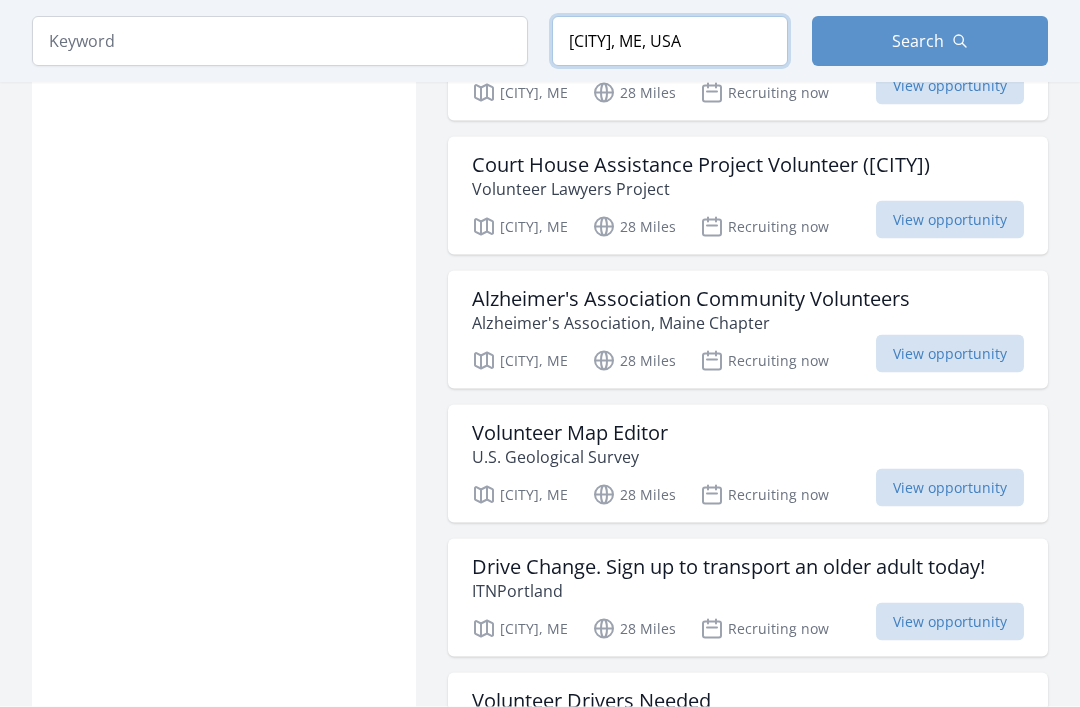 click on "[CITY], ME, USA" at bounding box center (670, 41) 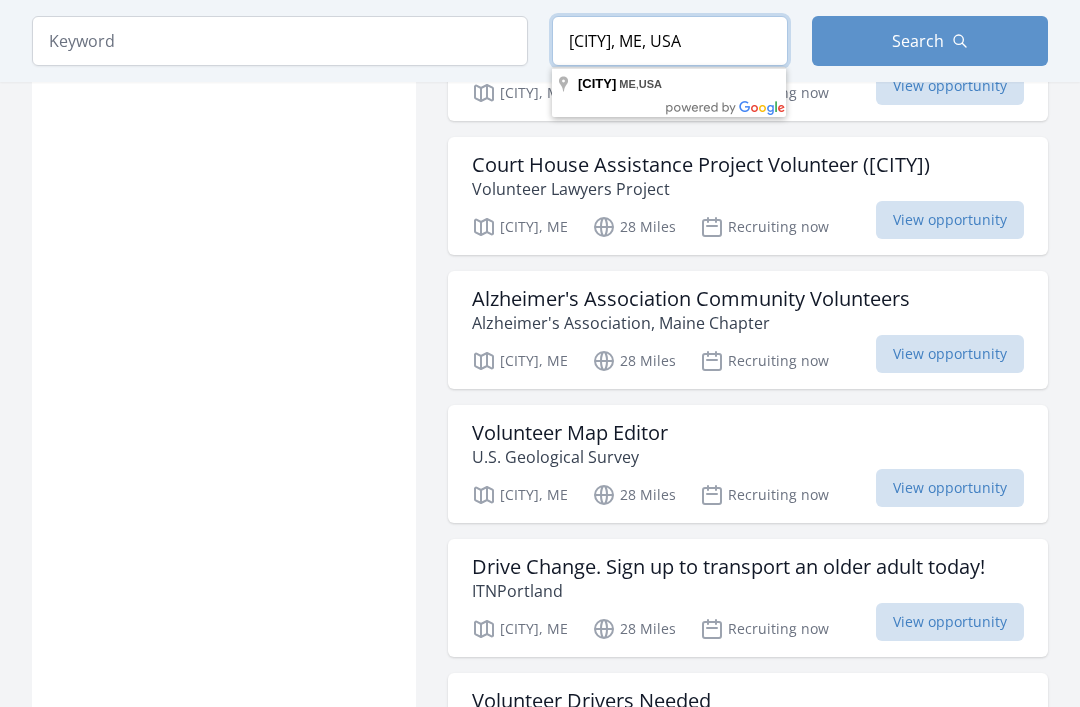 click on "[CITY], ME, USA" at bounding box center (670, 41) 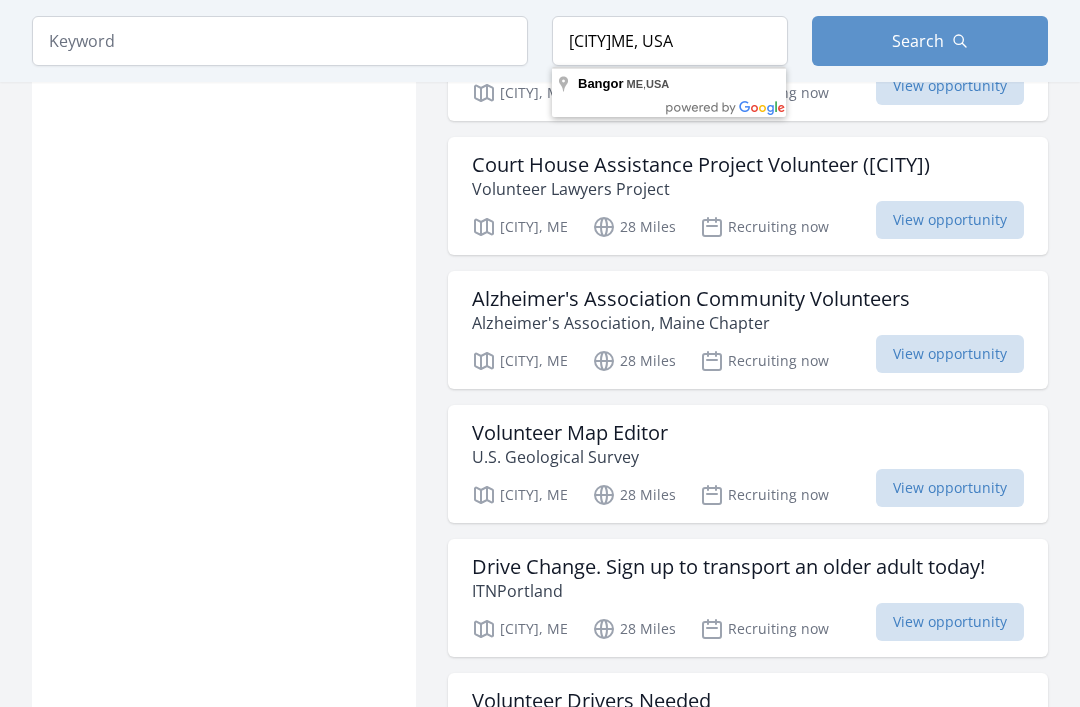 type on "[CITY], ME, USA" 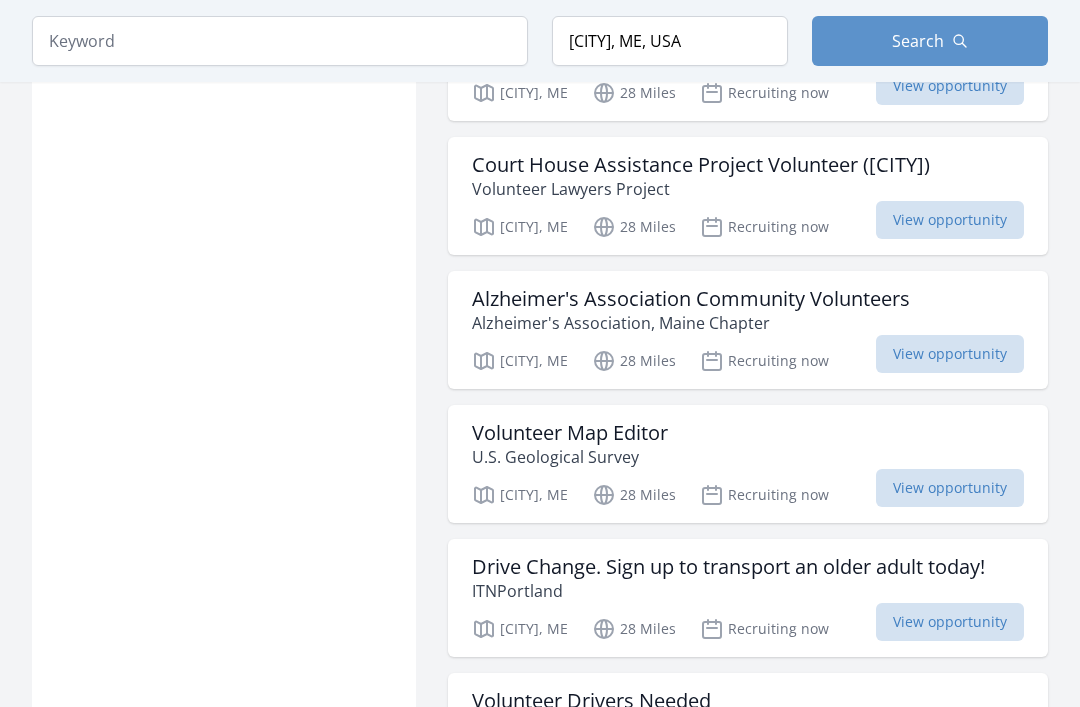 scroll, scrollTop: 24451, scrollLeft: 0, axis: vertical 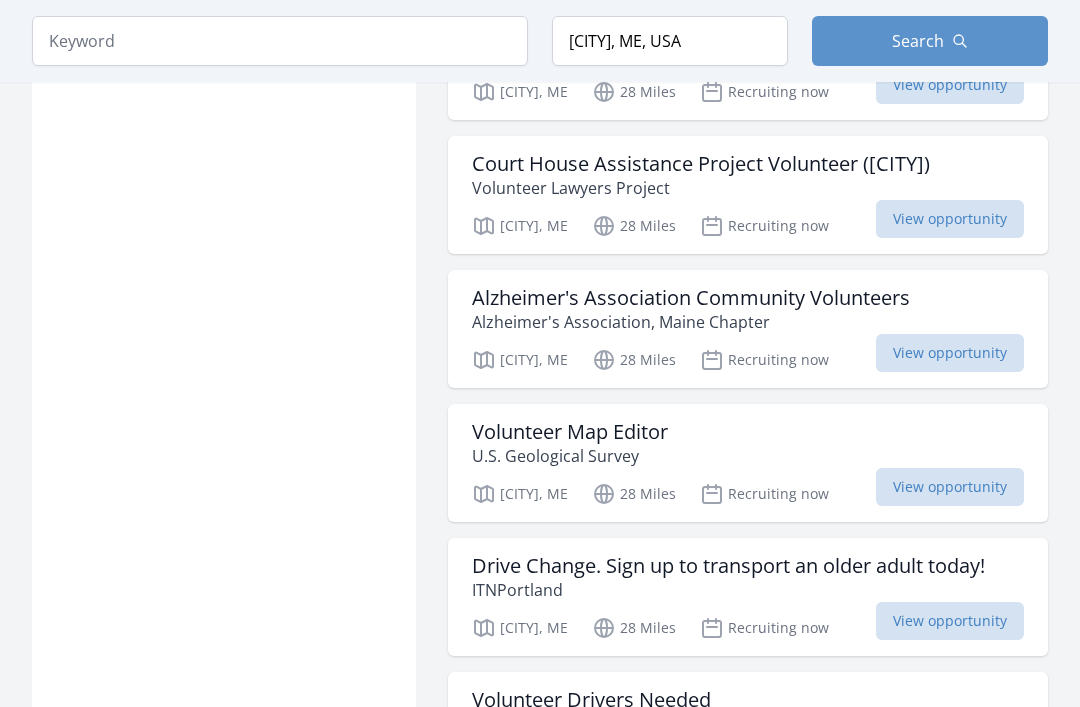click on "Search" at bounding box center (918, 41) 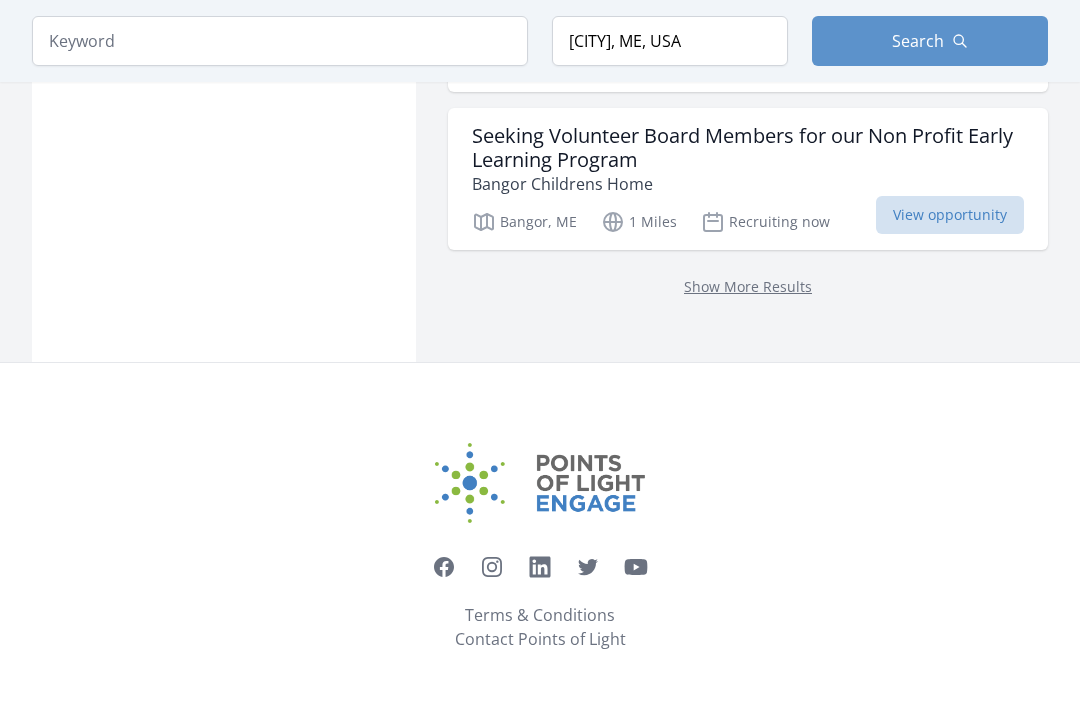 scroll, scrollTop: 2779, scrollLeft: 0, axis: vertical 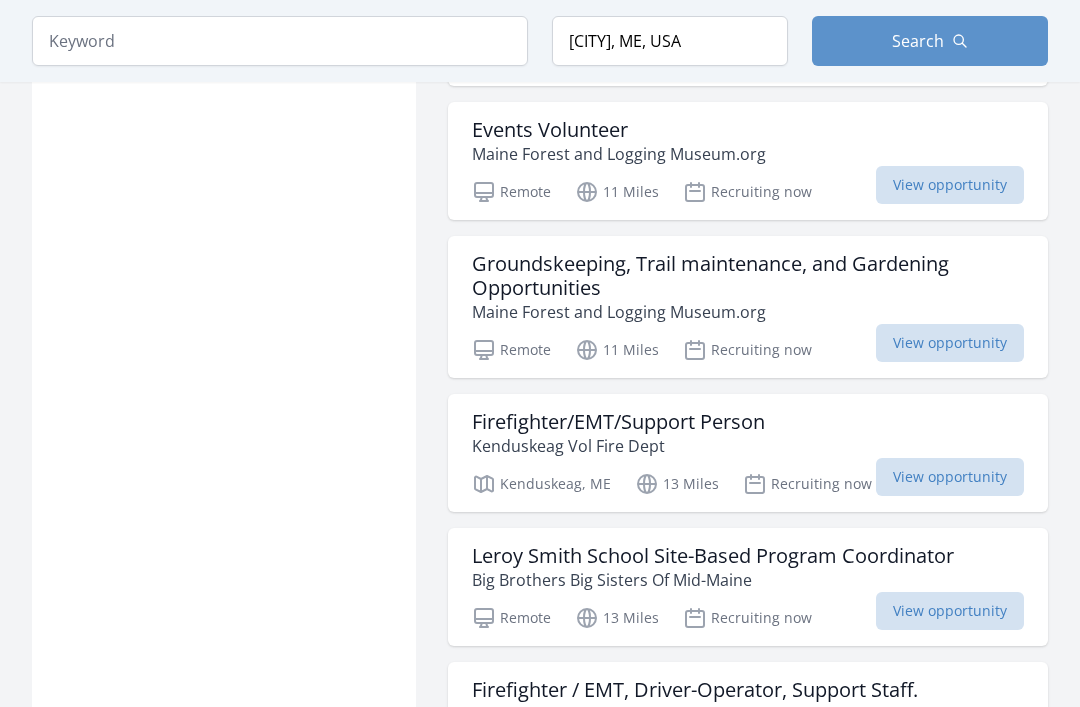 click on "View opportunity" at bounding box center [950, 343] 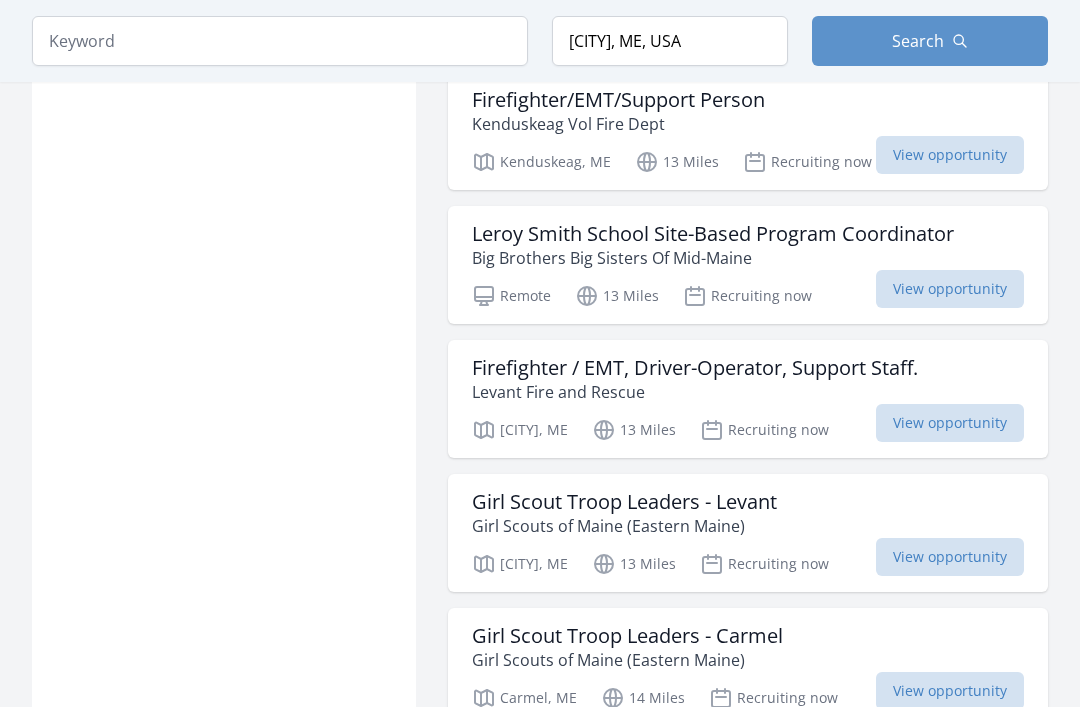 scroll, scrollTop: 13139, scrollLeft: 0, axis: vertical 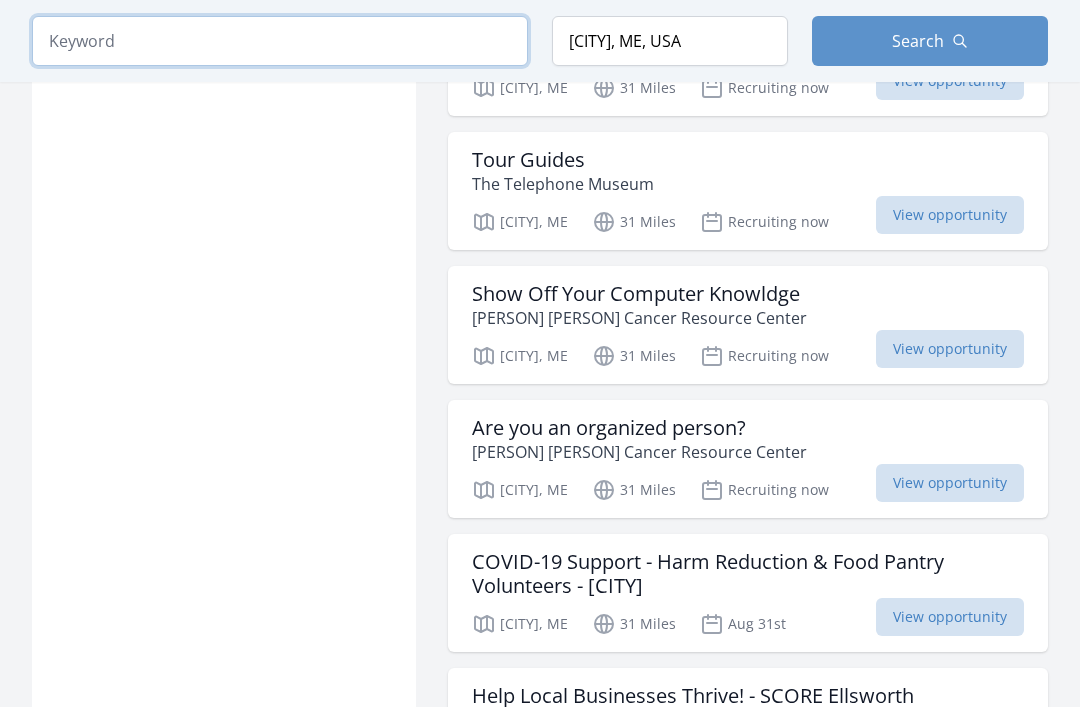 click at bounding box center [280, 41] 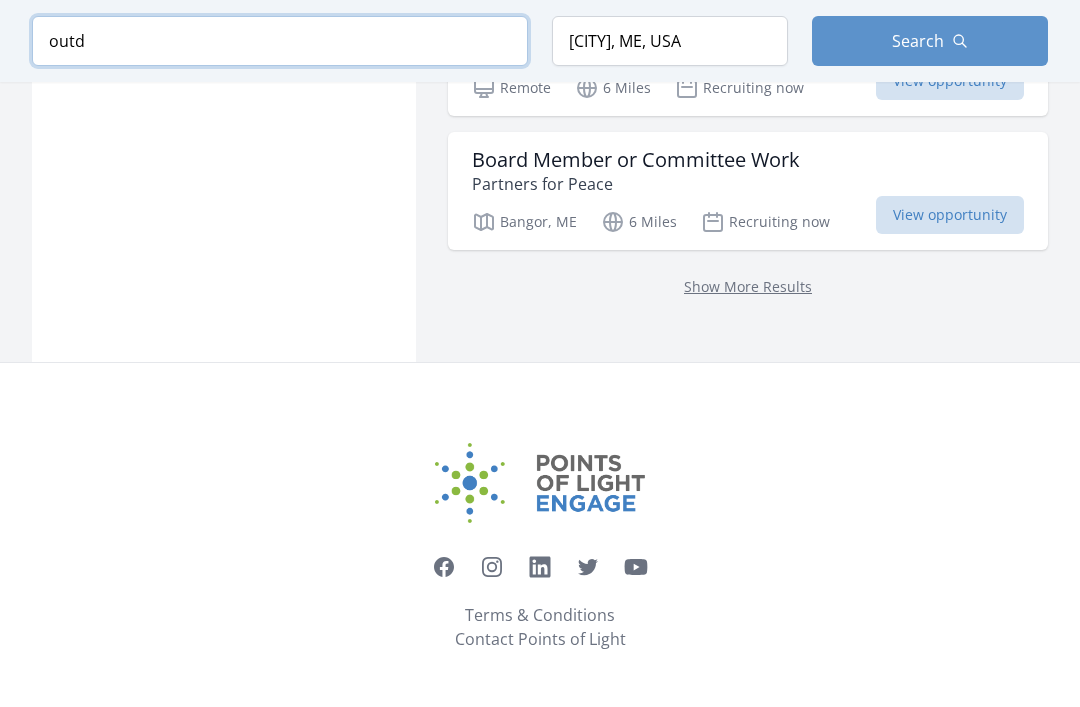 scroll, scrollTop: 2670, scrollLeft: 0, axis: vertical 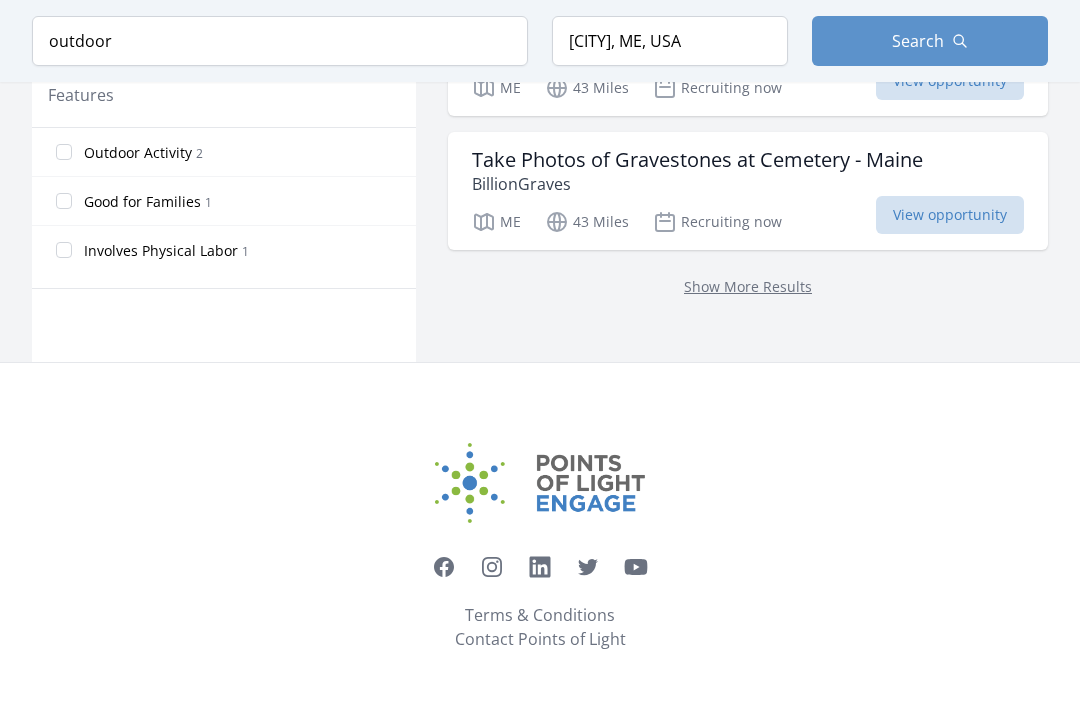 click on "Outdoor Activity" at bounding box center (138, 153) 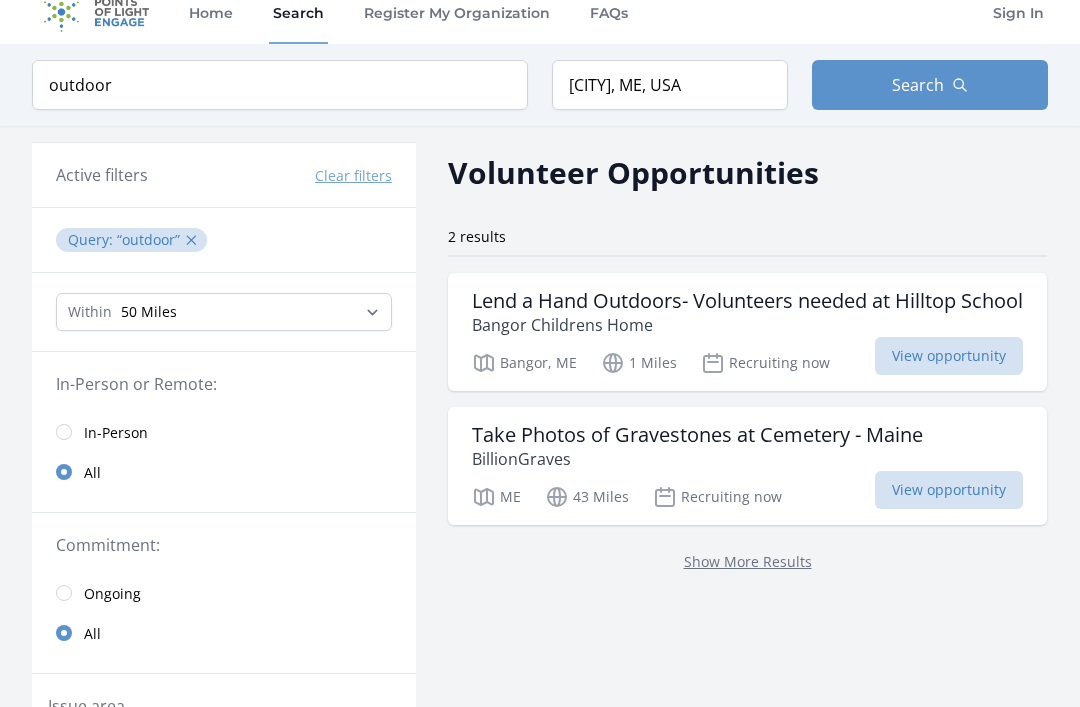 scroll, scrollTop: 0, scrollLeft: 0, axis: both 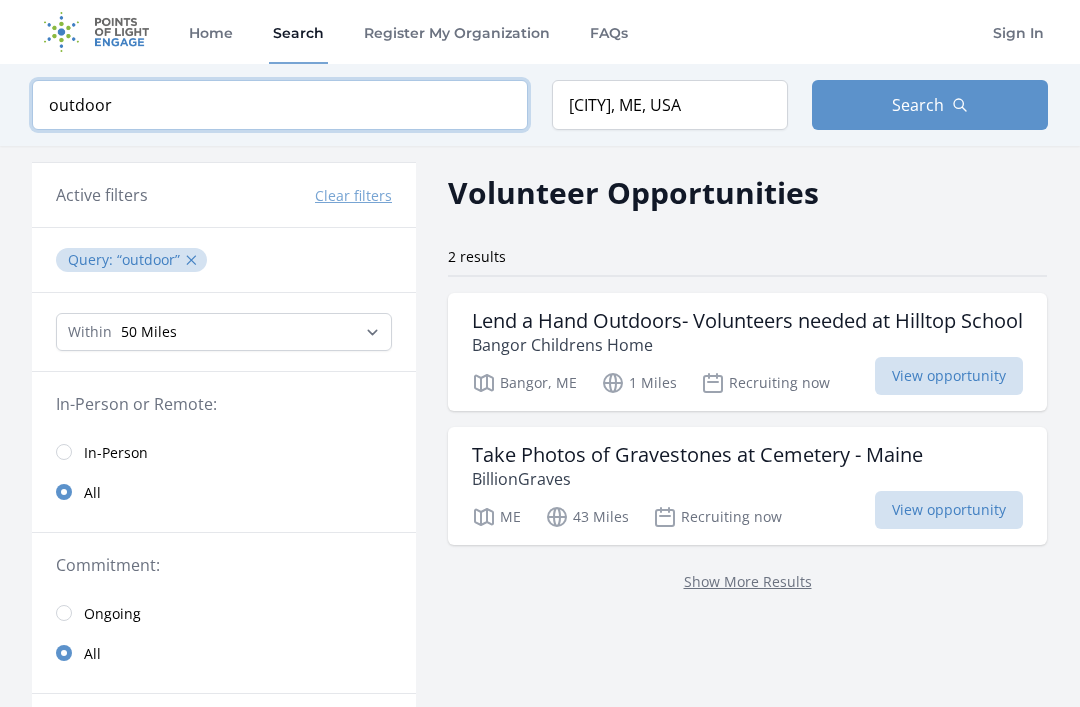 click on "outdoor" at bounding box center (280, 105) 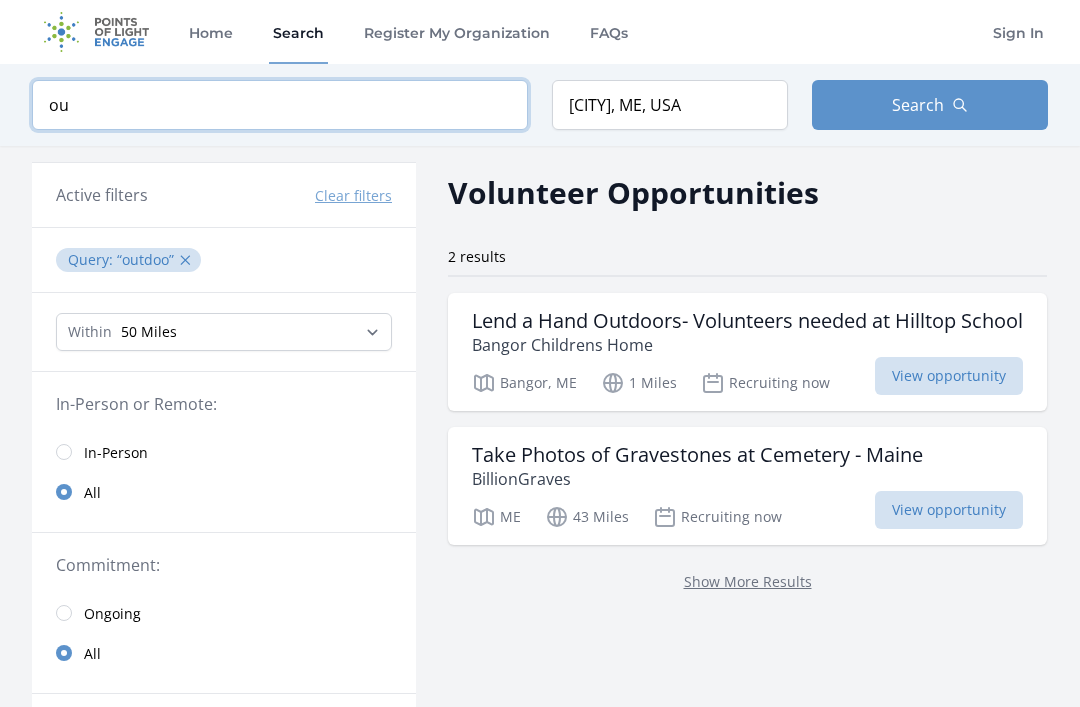type on "o" 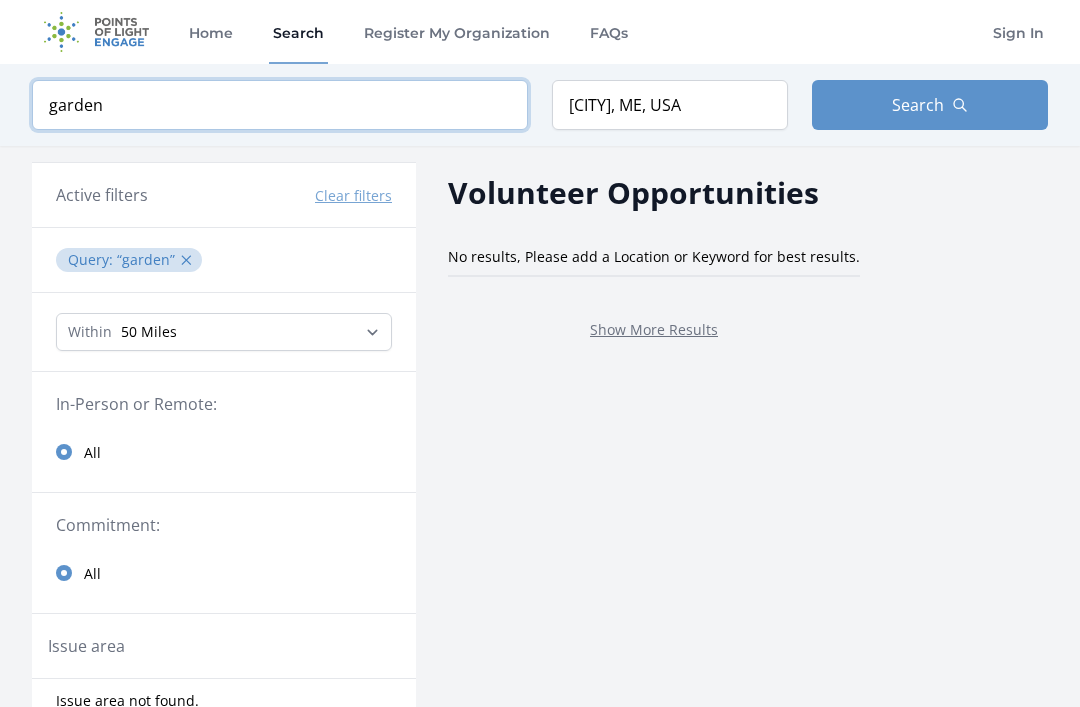 click at bounding box center (0, 0) 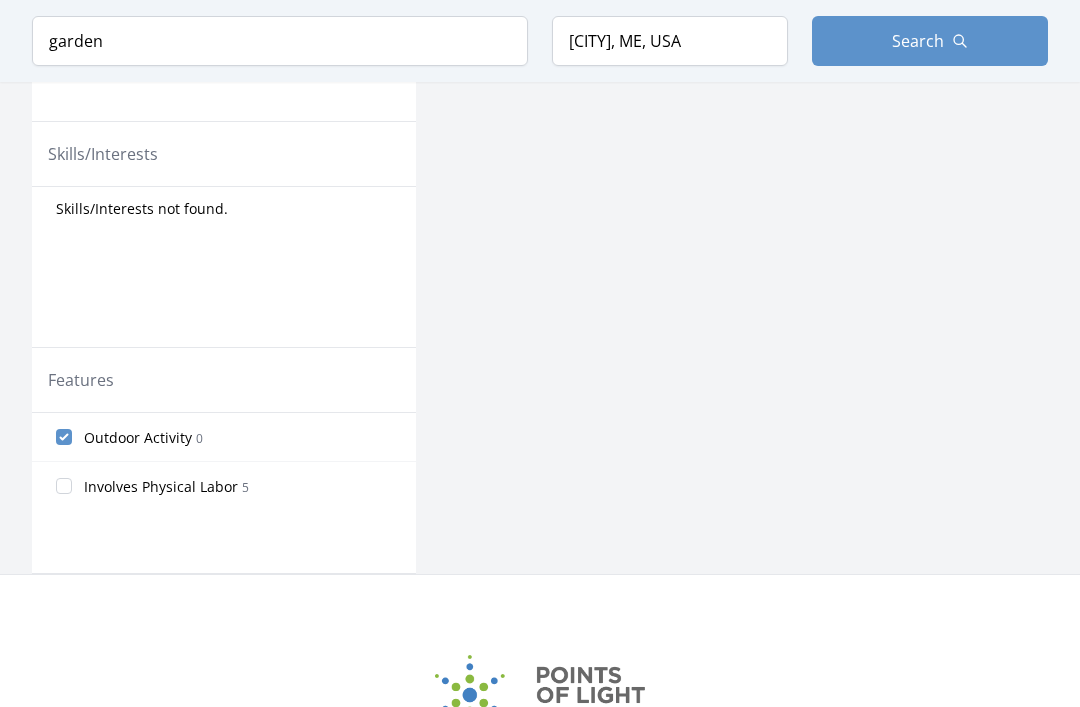 click on "Outdoor Activity   0" at bounding box center [64, 438] 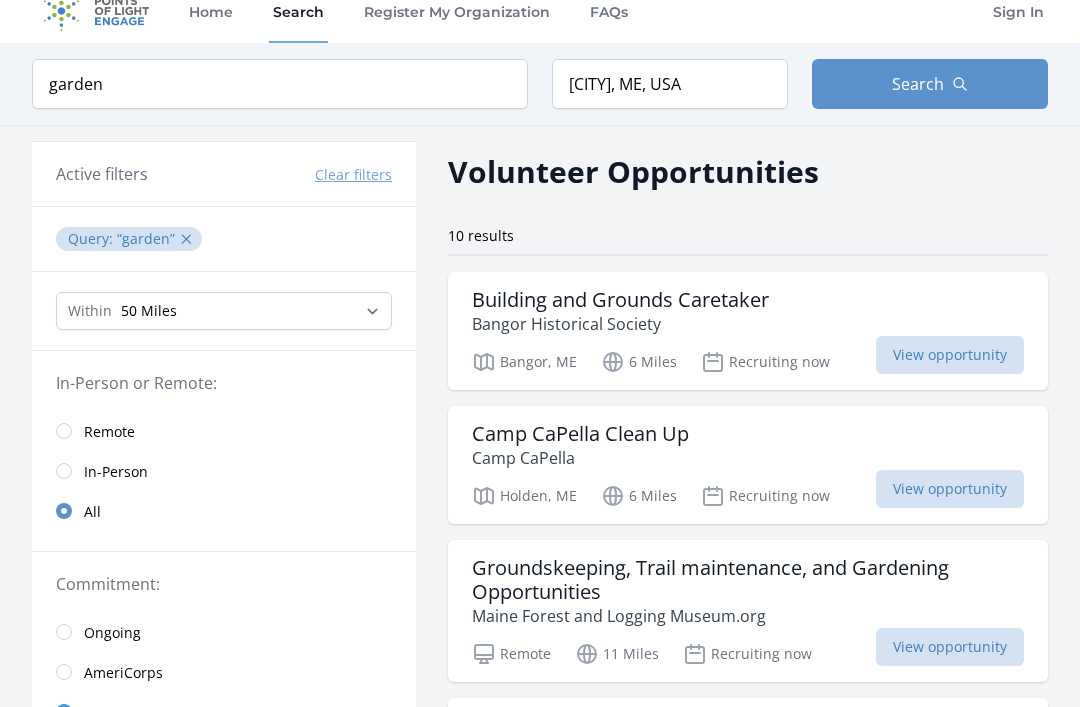 scroll, scrollTop: 0, scrollLeft: 0, axis: both 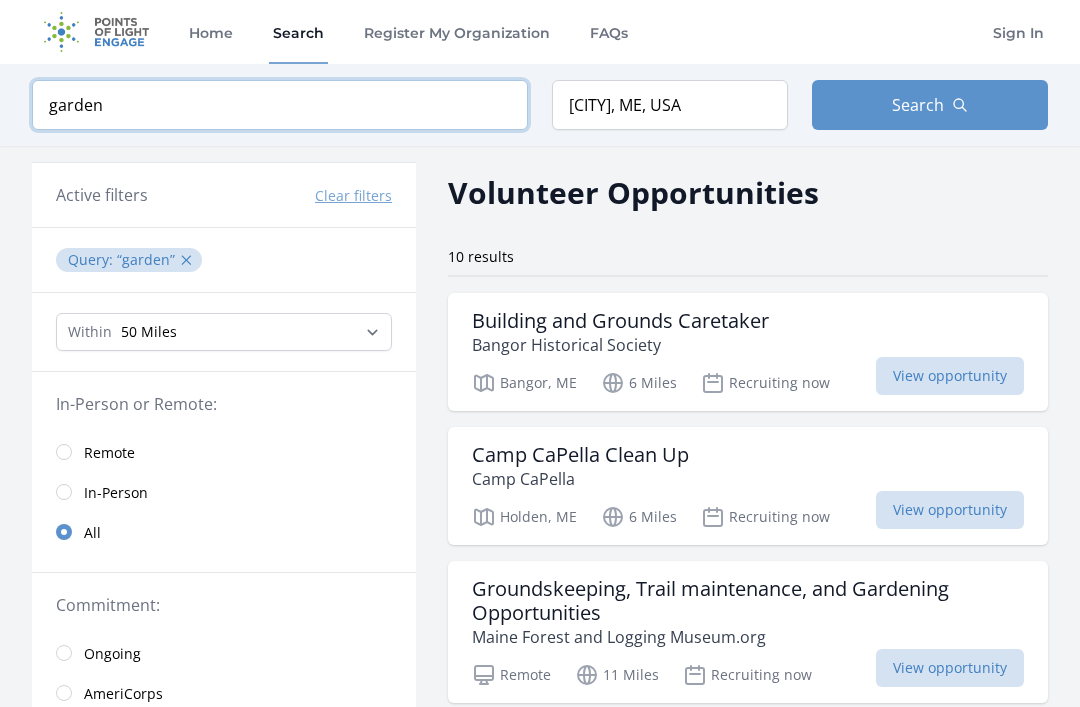click on "garden" at bounding box center (280, 105) 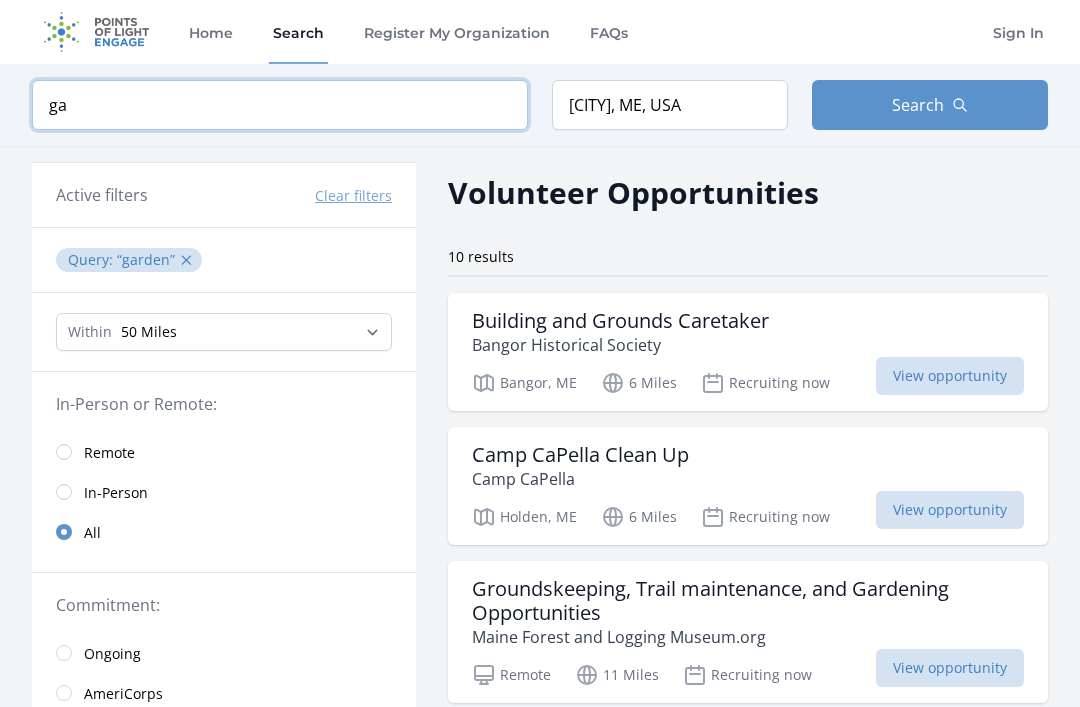 type on "g" 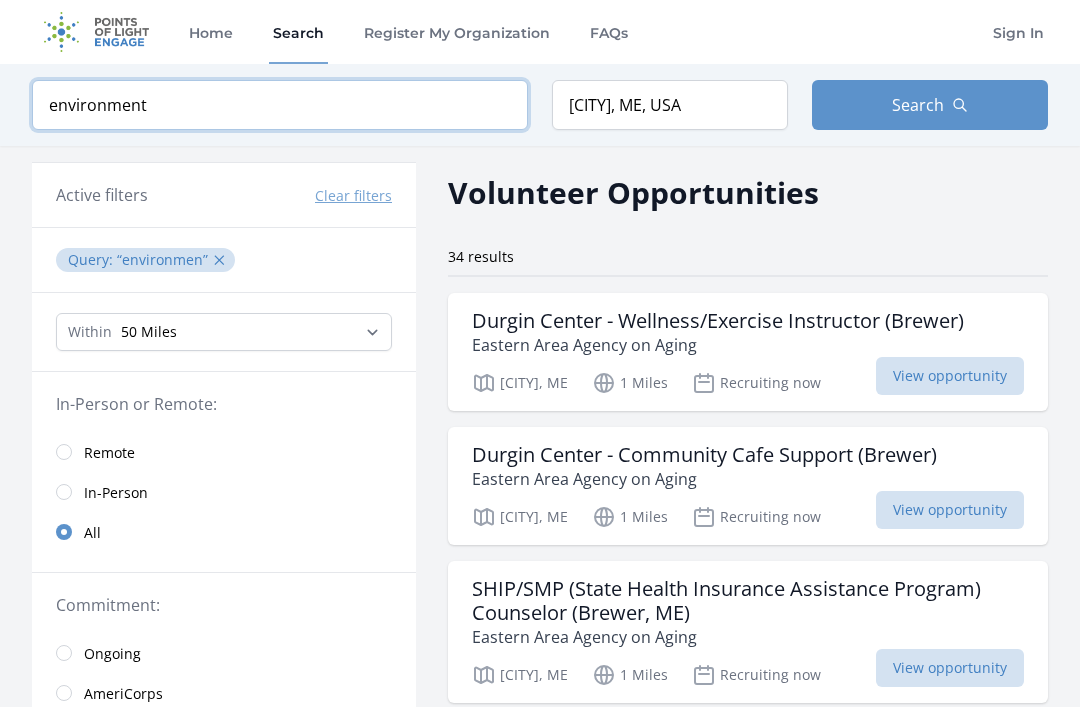 type on "environment" 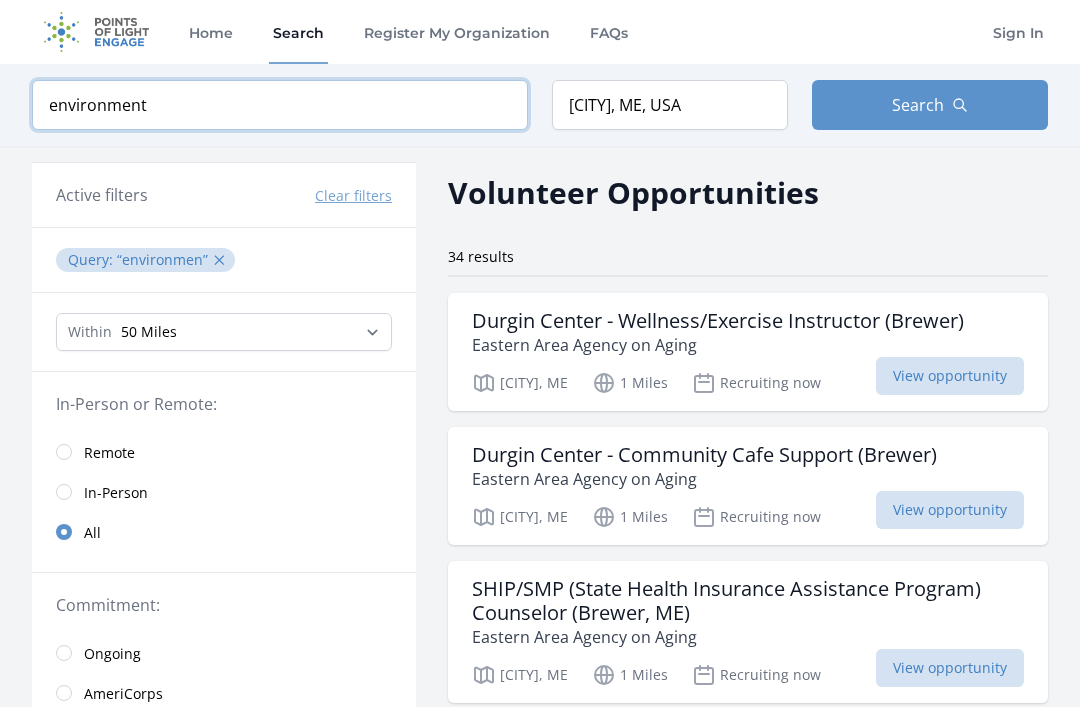 click at bounding box center [0, 0] 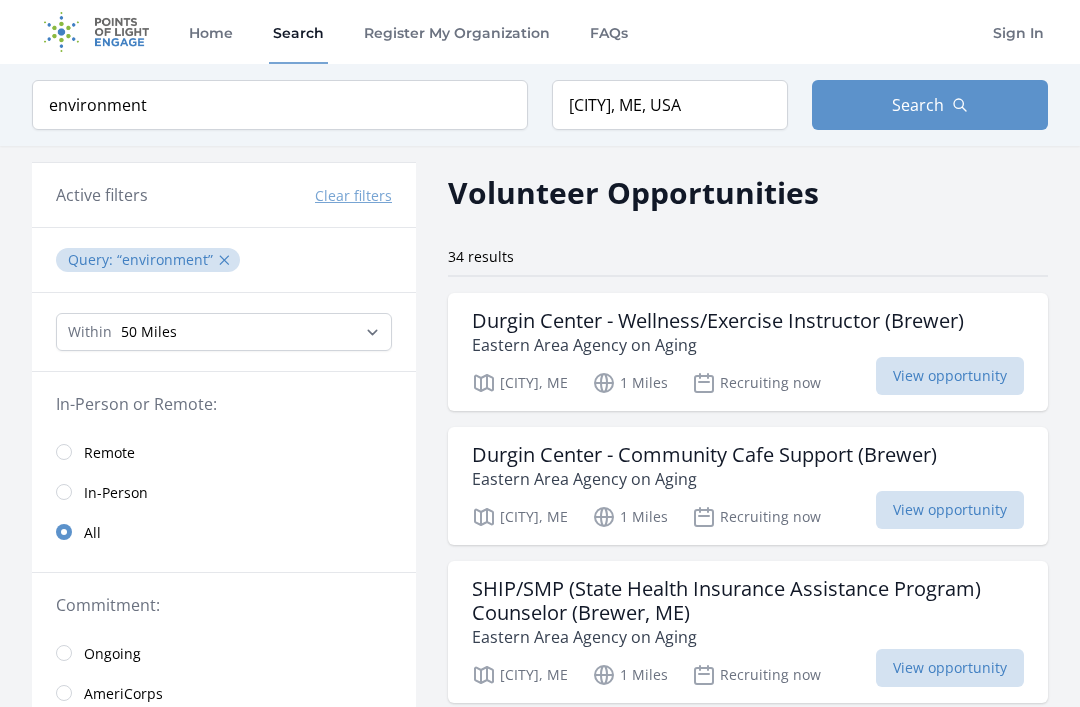 click on "Search" at bounding box center [918, 105] 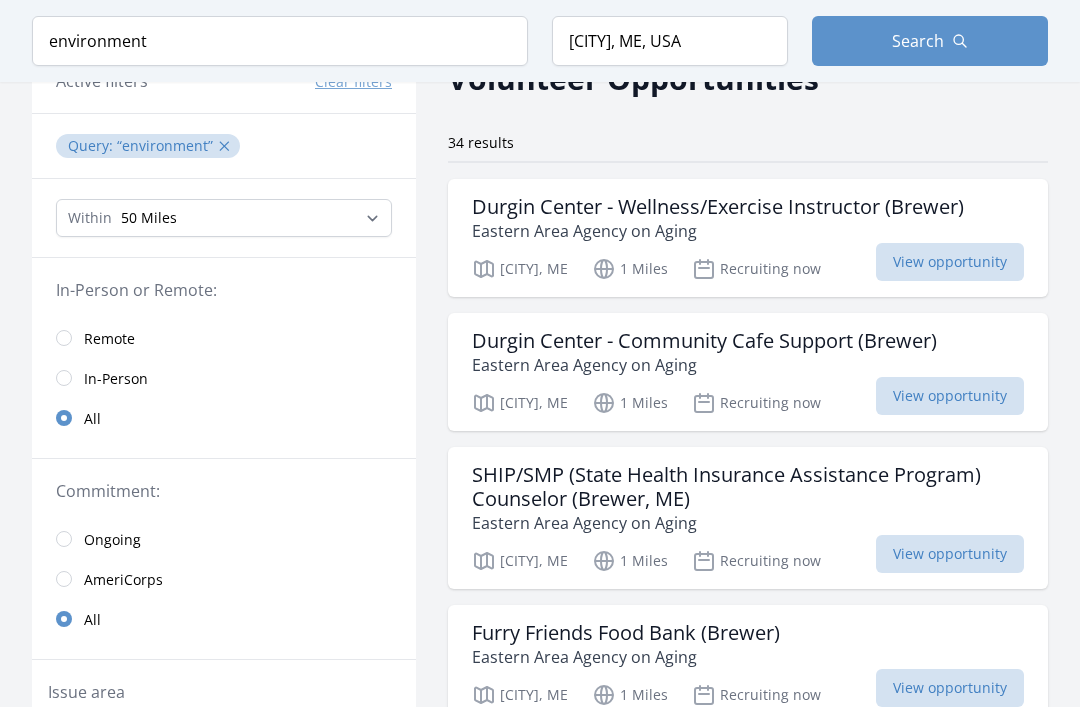 scroll, scrollTop: 126, scrollLeft: 0, axis: vertical 